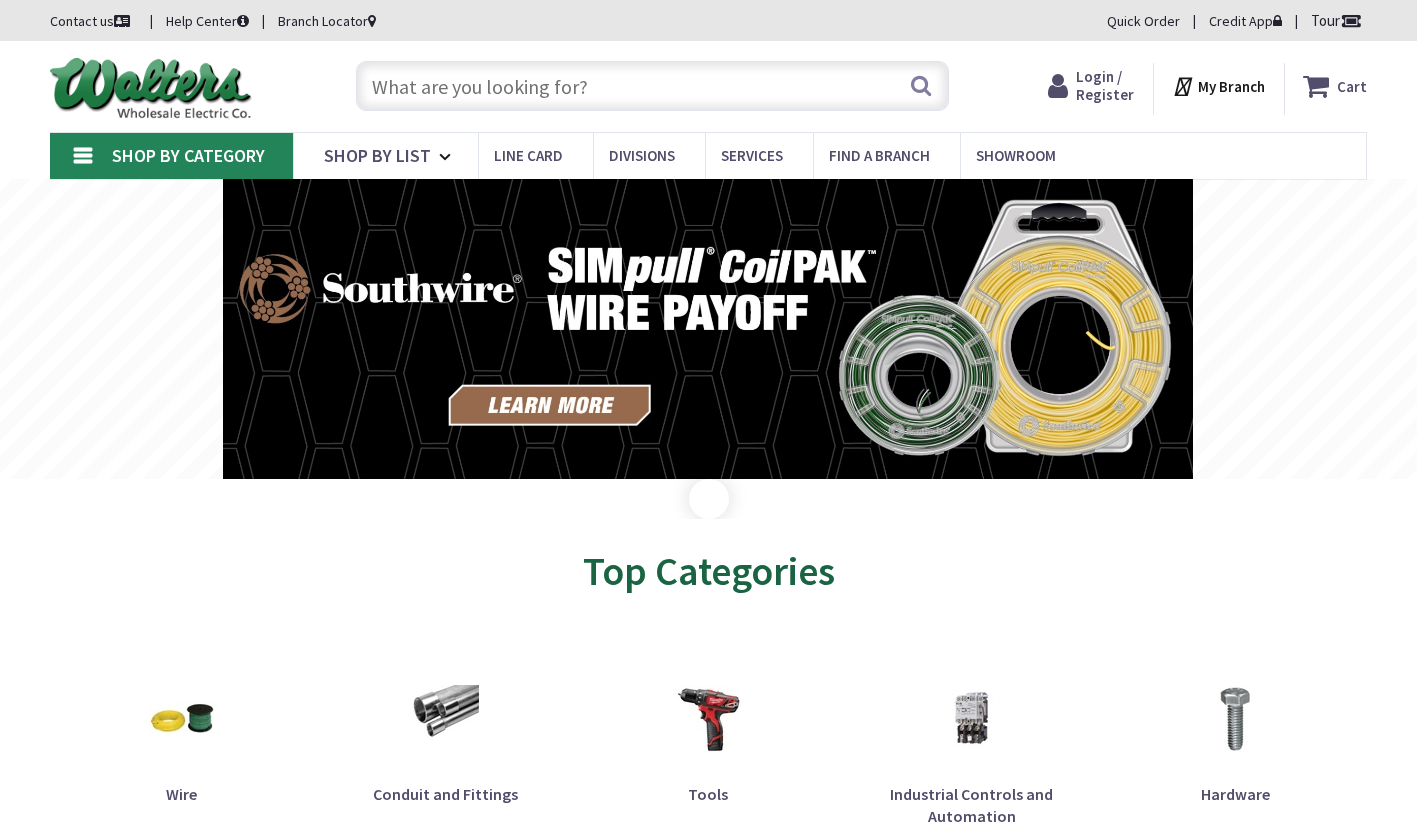 scroll, scrollTop: 0, scrollLeft: 0, axis: both 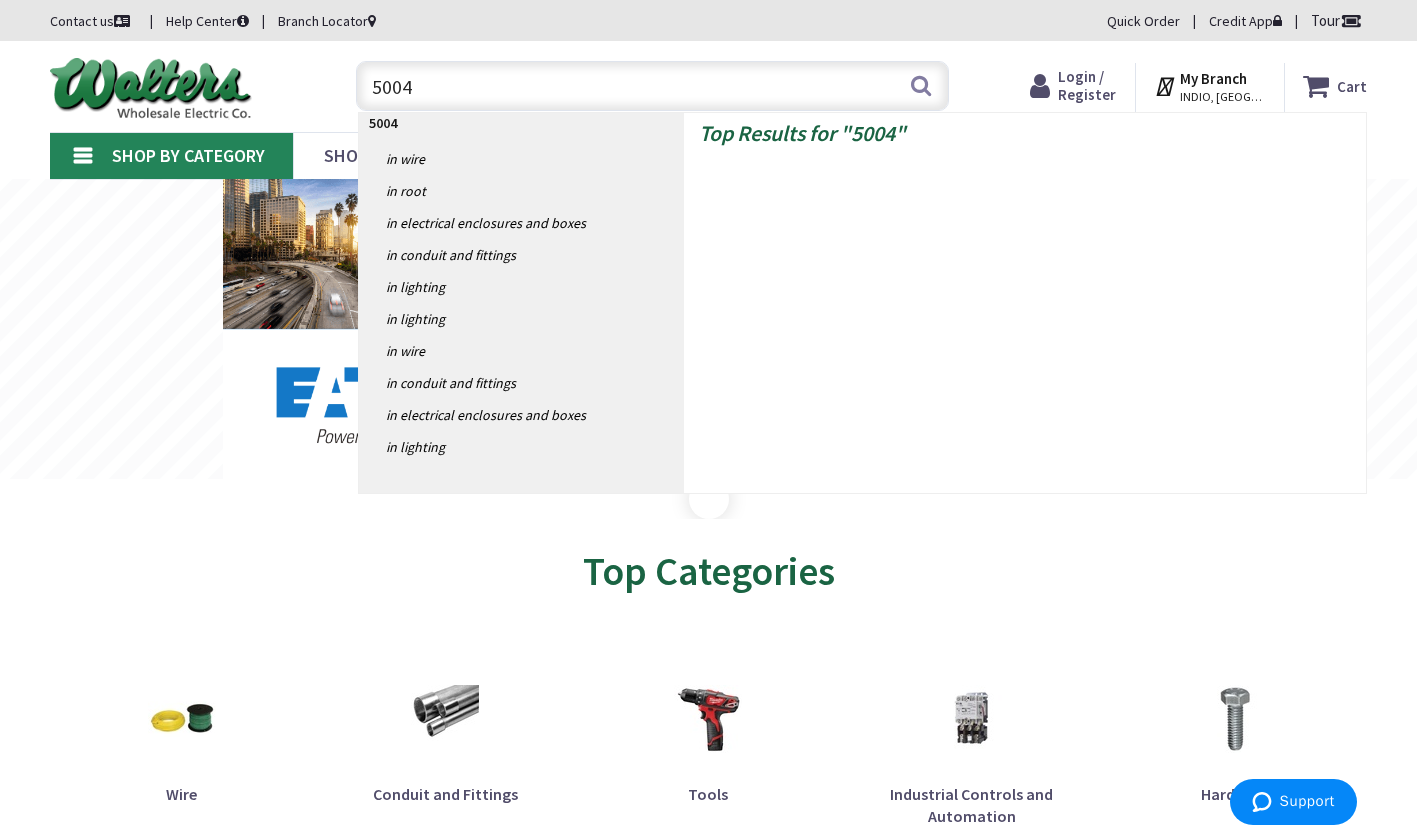 type on "50040" 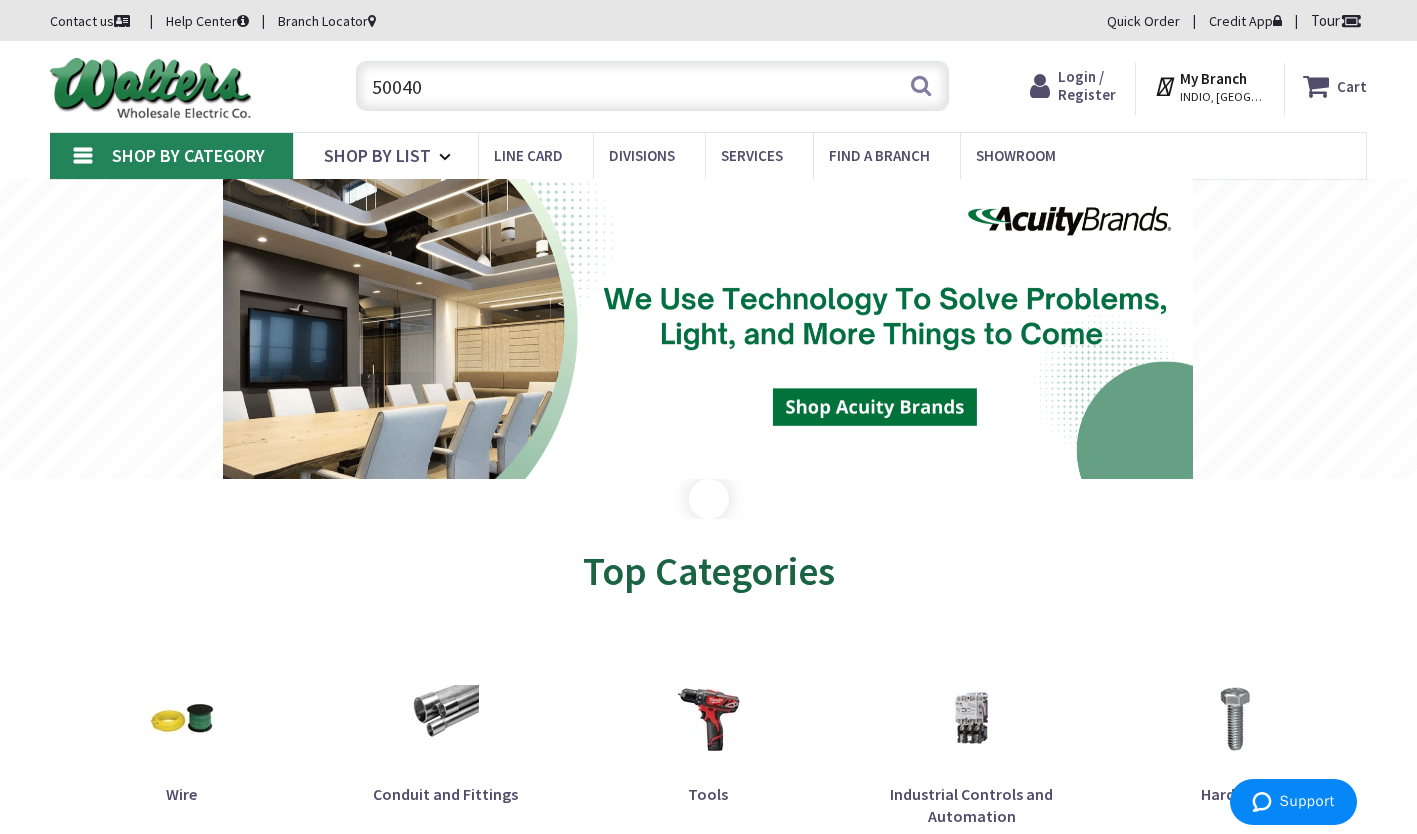 click on "50040" at bounding box center (652, 86) 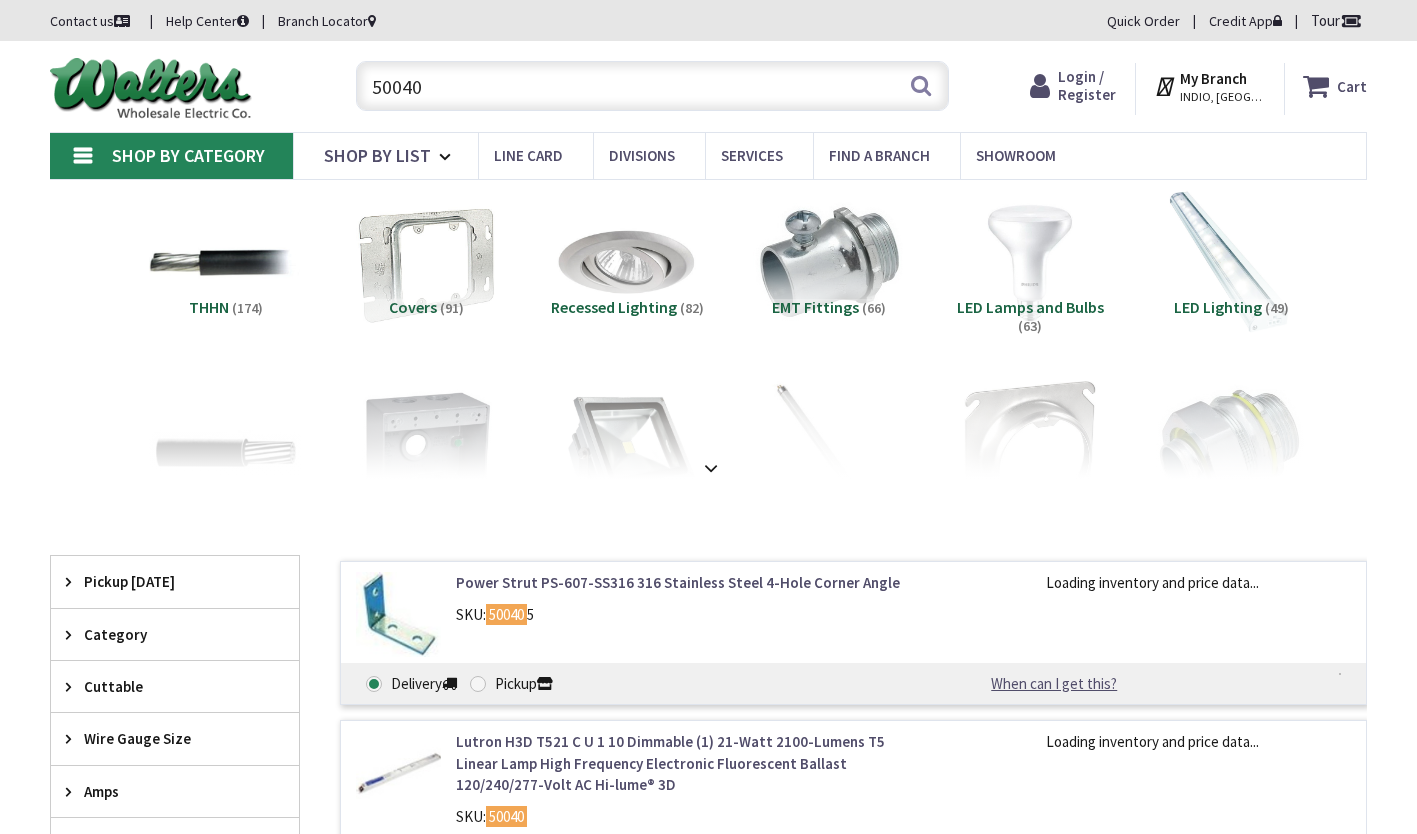 scroll, scrollTop: 0, scrollLeft: 0, axis: both 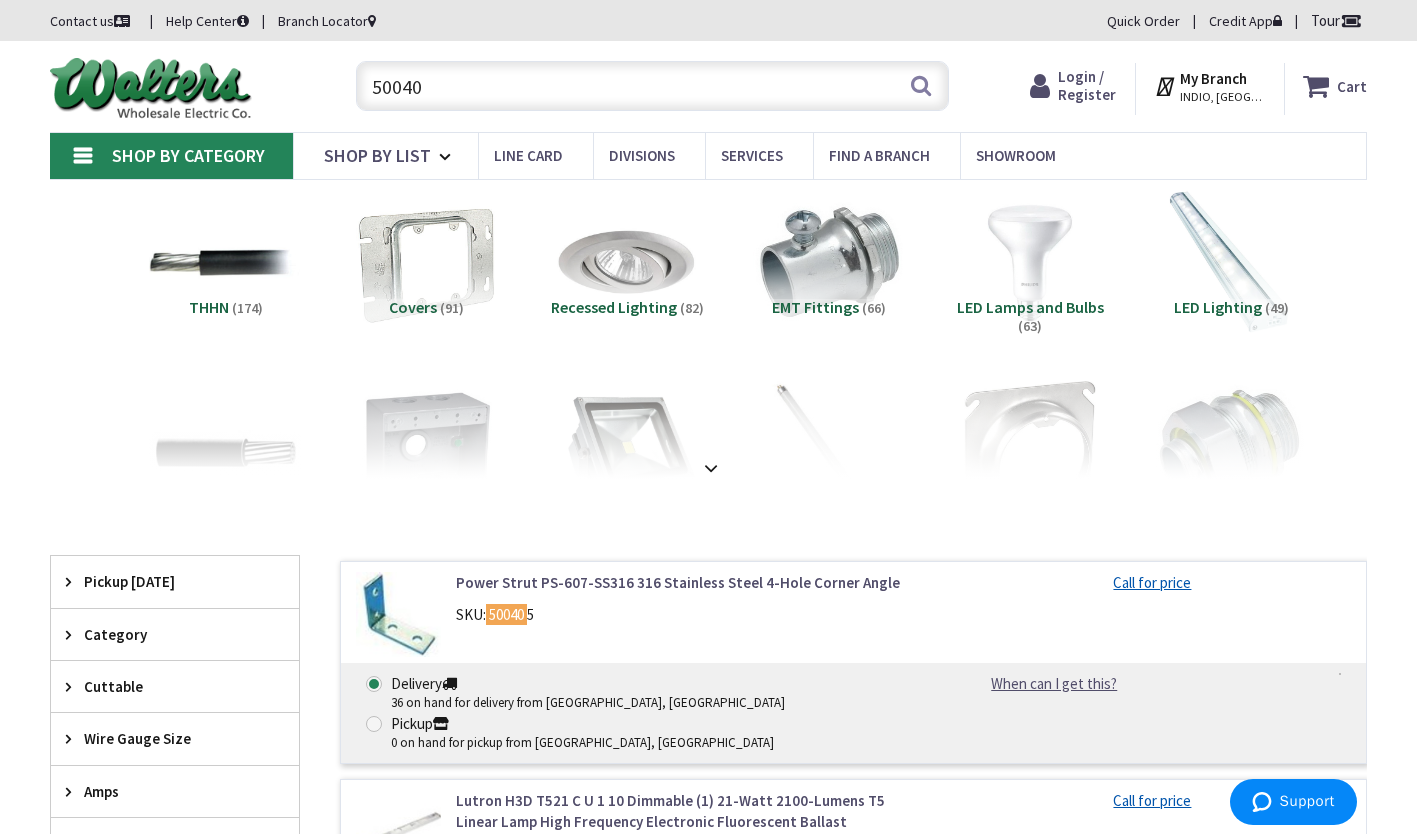 click on "50040" at bounding box center (652, 86) 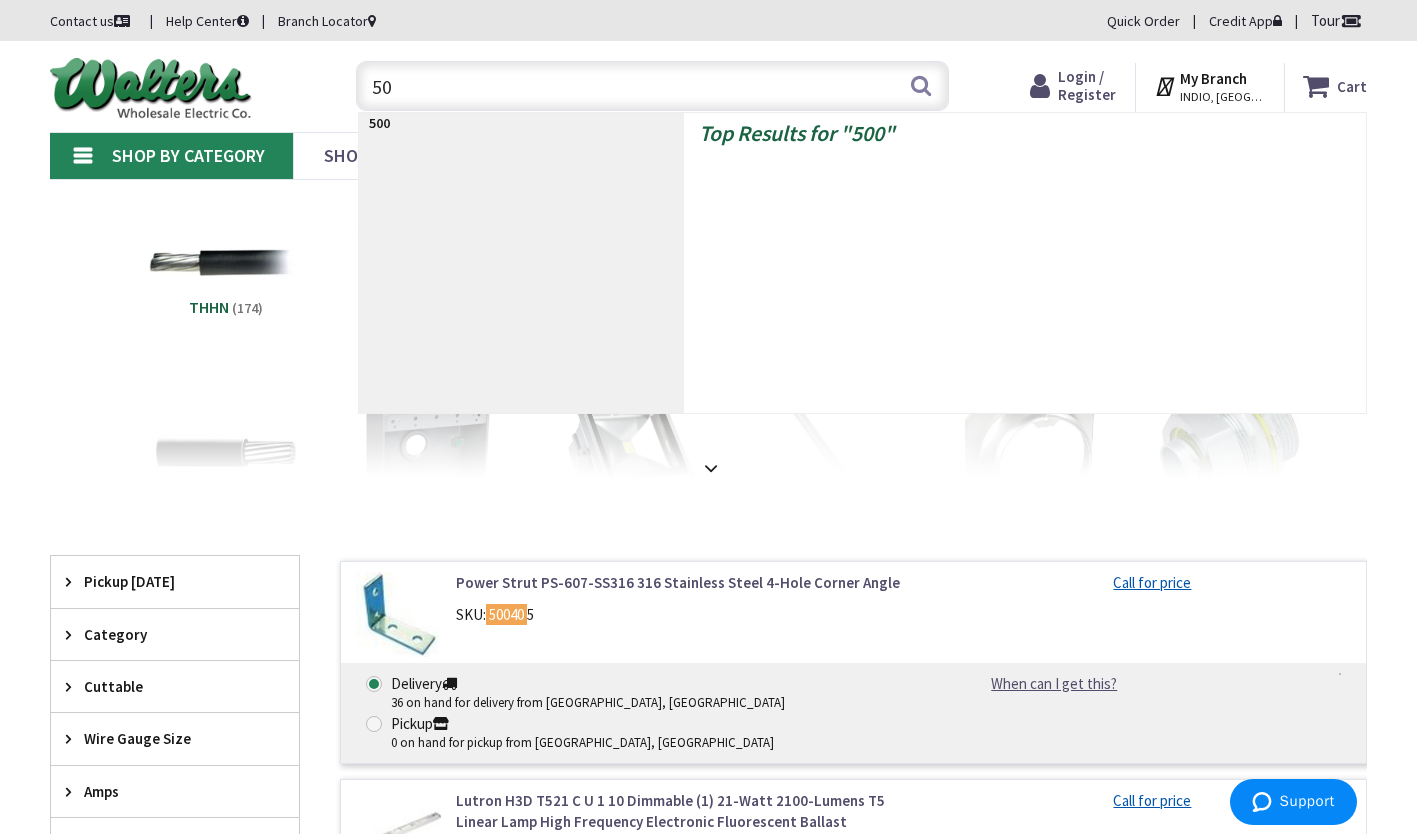 type on "5" 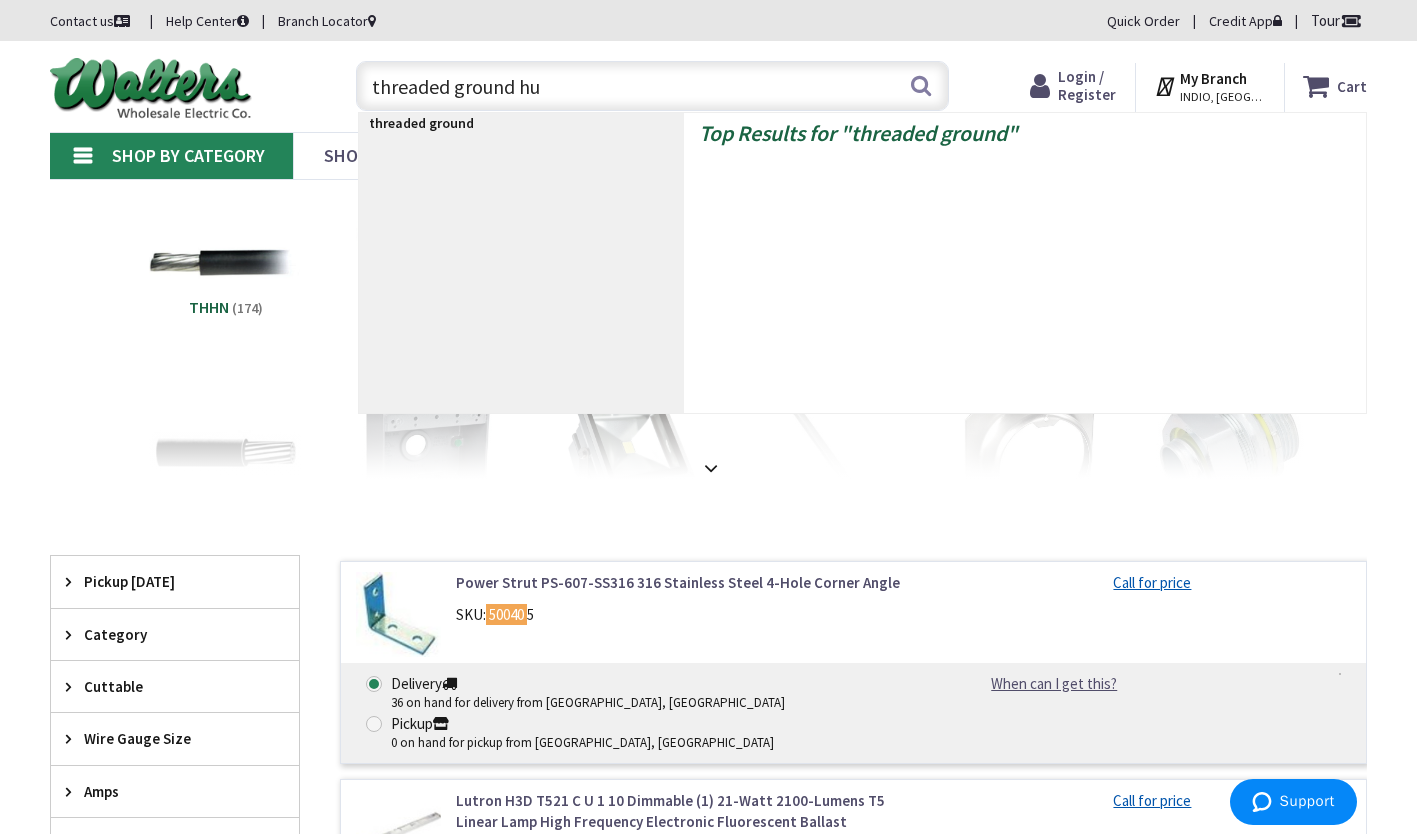 type on "threaded ground hub" 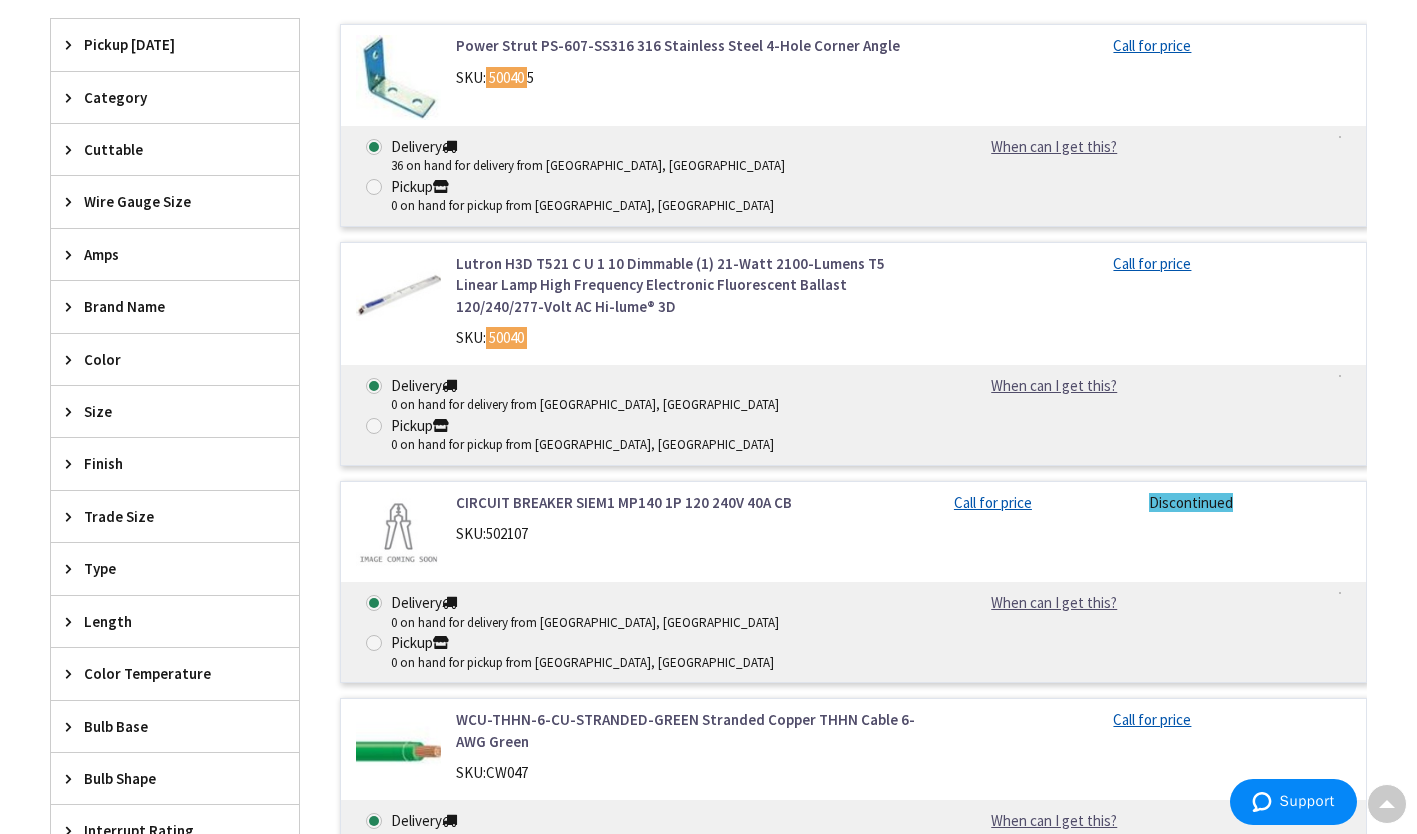 scroll, scrollTop: 0, scrollLeft: 0, axis: both 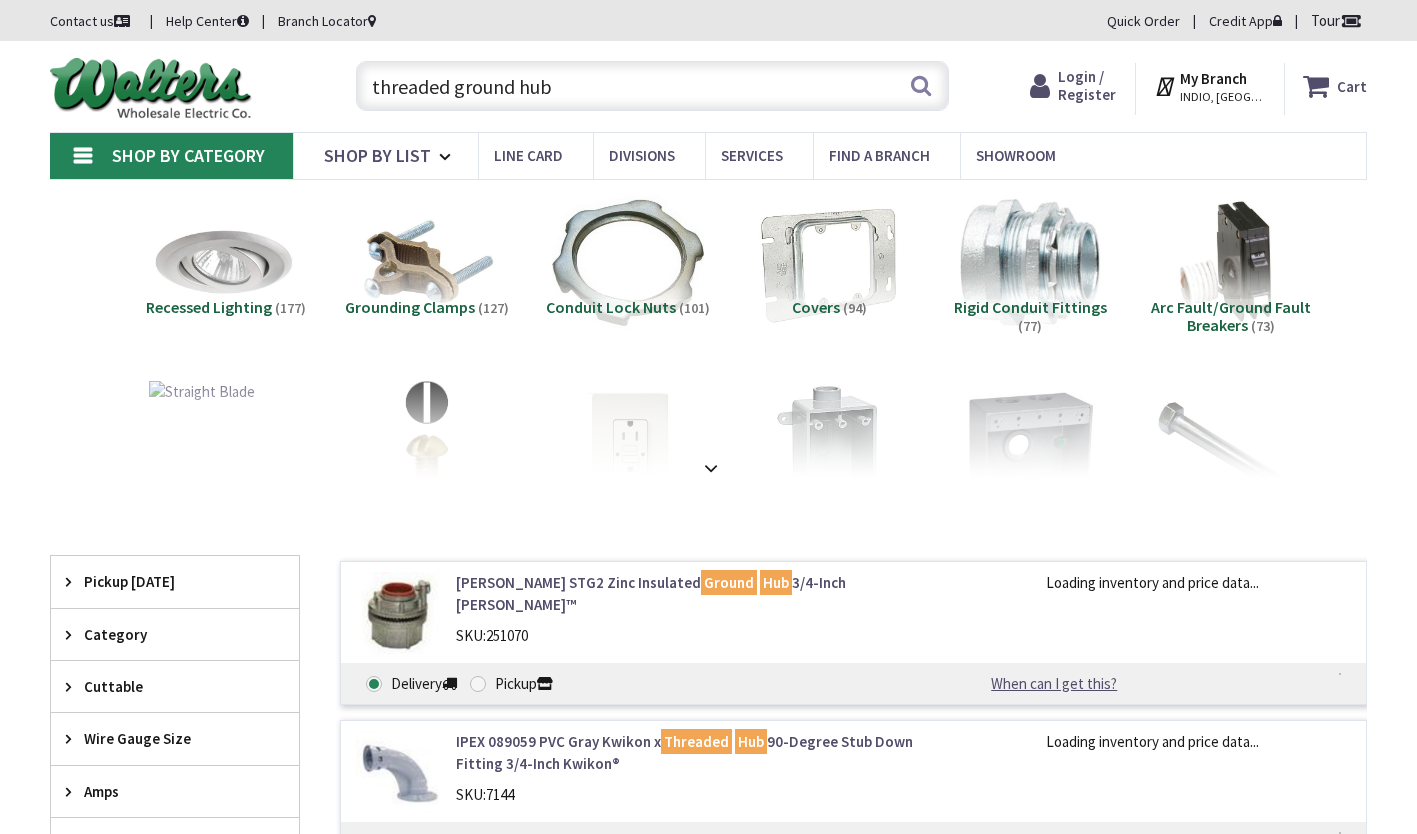 click on "Shop By Category
Conduit and Fittings Cable Tray & Accessories Cable Trays Cable Tray Fittings & Accessories Cable Tray Ladders Conduit Fittings Combination Fittings Conduit Bushings Conduit Fitting Bodies Conduit Lock Nuts Conduit Nipples Conduit Reducing Washers Covers & Gaskets EMT Fittings ENT & Innerduct Fittings Expansion Fittings Flex Fittings Hazardous Location Fittings Liquid Tight Fittings PVC Coated Conduit Fittings PVC Conduit Fittings Rigid Conduit Fittings Drains & Breathers Service Entrance Fittings Metal Clad Fittings Hangers, Clamps & Supports Conduit Clips & Clamps Conduit Spacers Conduit Straps Hangers Beam Clamps Supports Metallic Conduit Flexible Metallic Conduit Electrical Metallic Conduit (EMT) Intermediate Metallic Conduit (IMC) PVC Coated Conduit Rigid Metallic Conduit (RMC) Liquidtight Metallic Conduit (LTMC) Non-Metallic Conduit Flexible Non-Metallic Conduit PVC Conduit Raceway & Wiring Ducts" at bounding box center (708, 155) 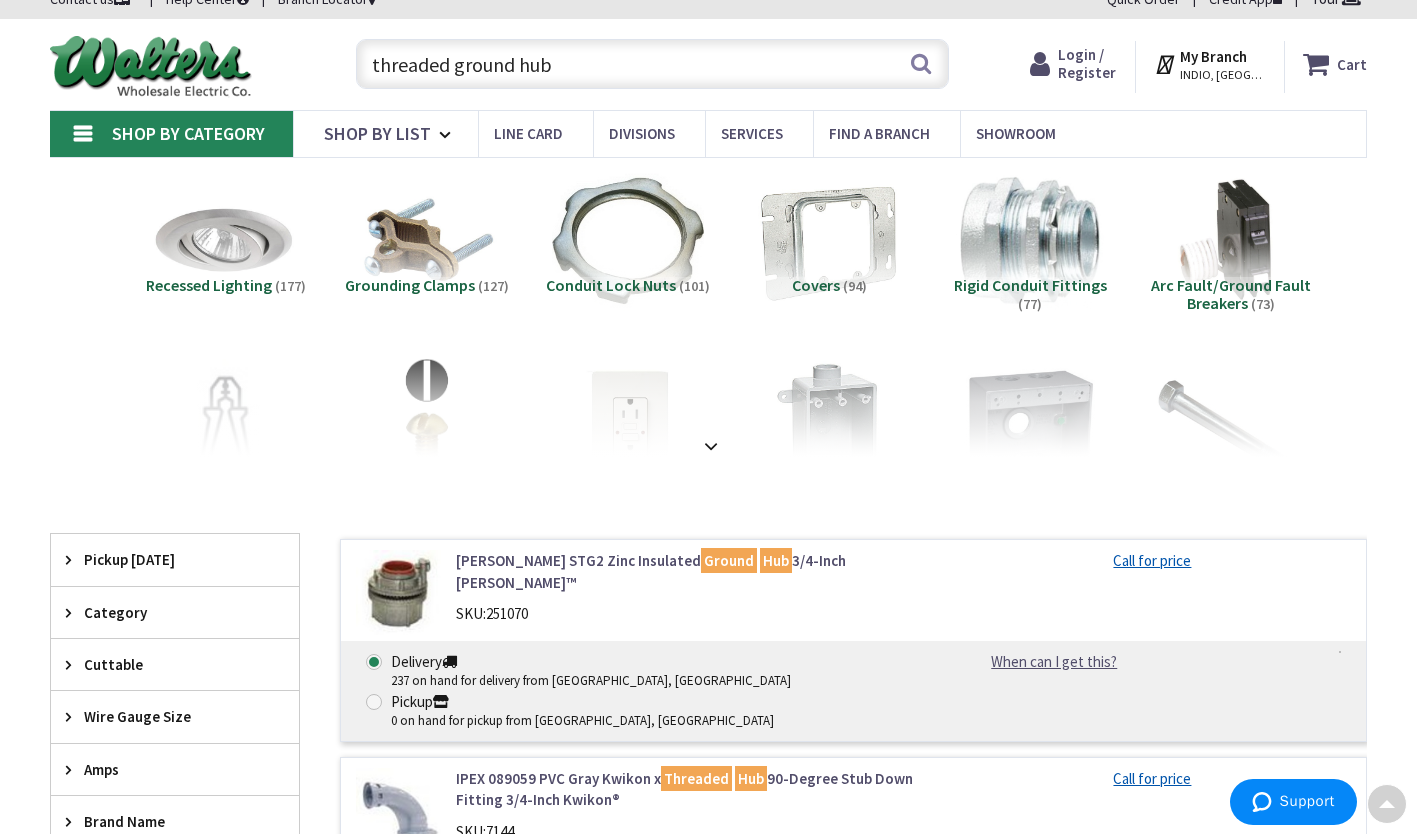 scroll, scrollTop: 0, scrollLeft: 0, axis: both 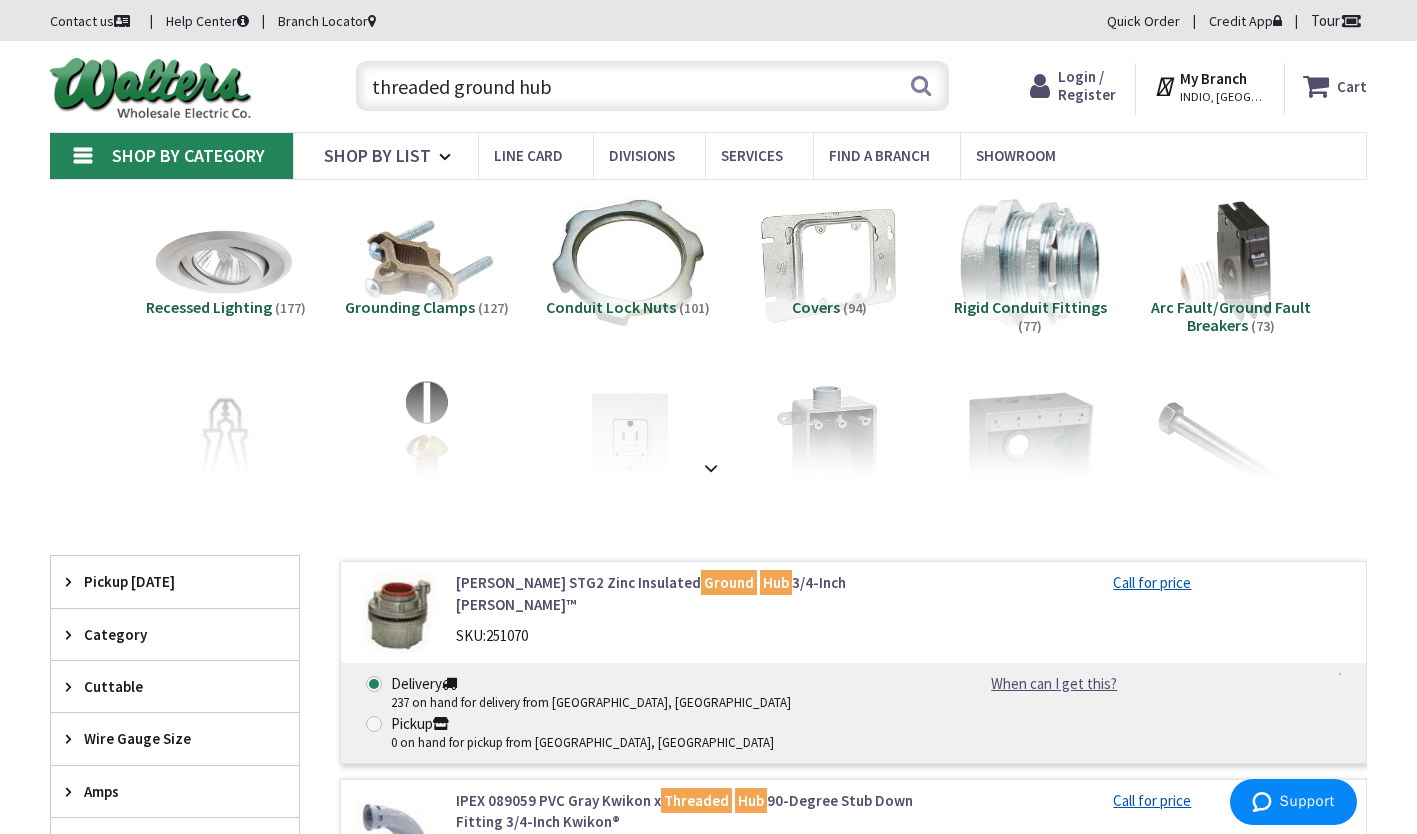 click on "Grounding Clamps" at bounding box center (410, 307) 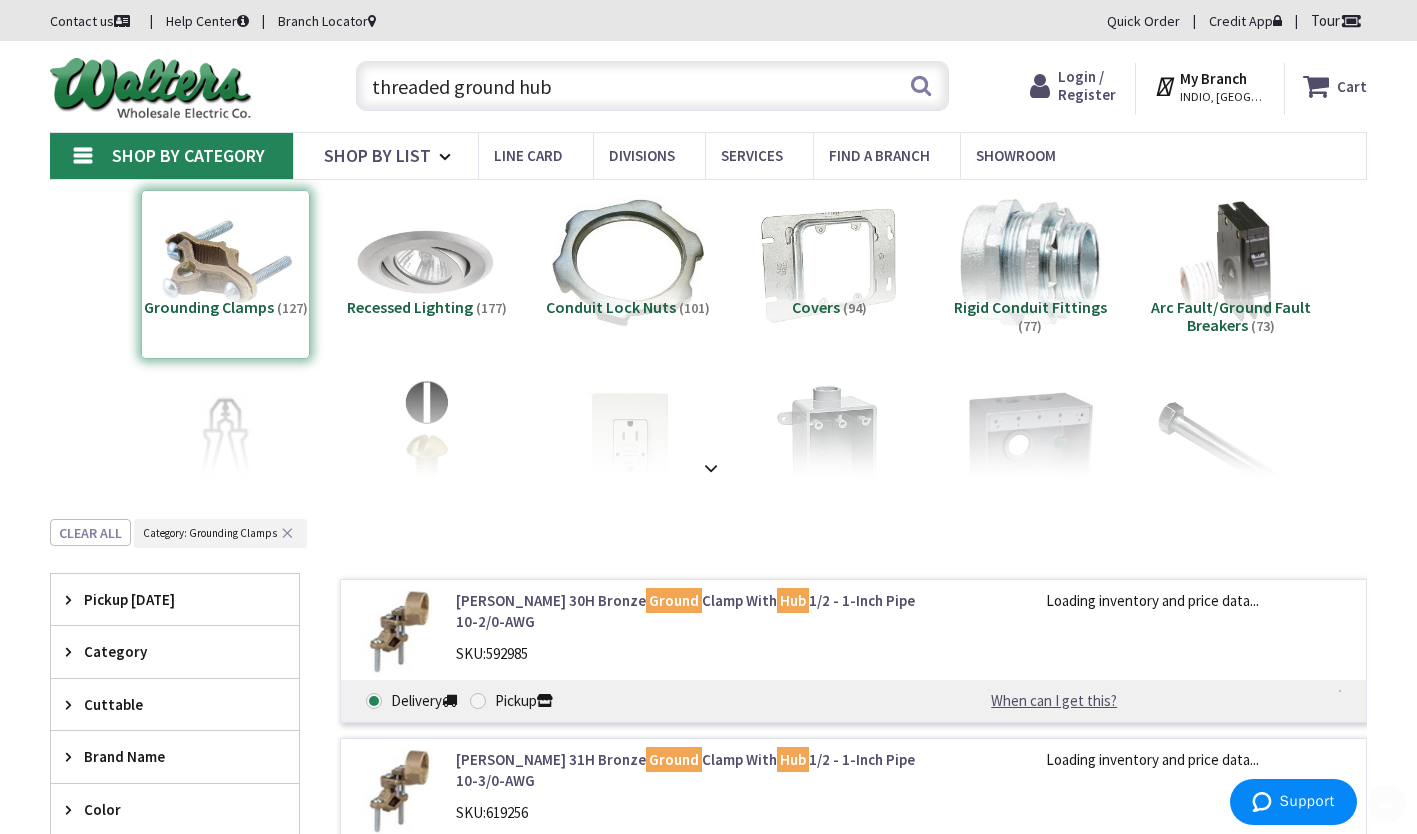 scroll, scrollTop: 519, scrollLeft: 0, axis: vertical 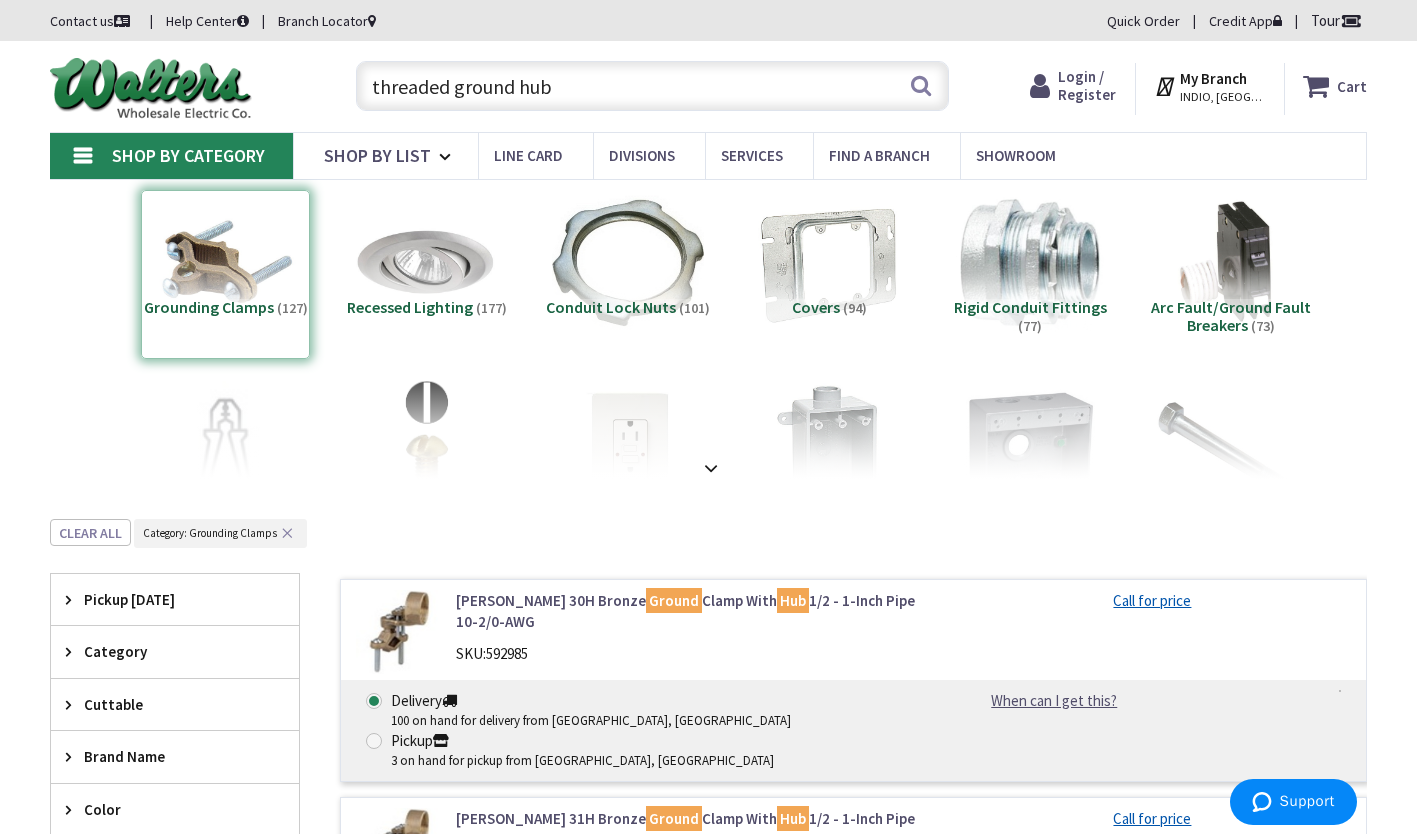 click on "threaded ground hub" at bounding box center [652, 86] 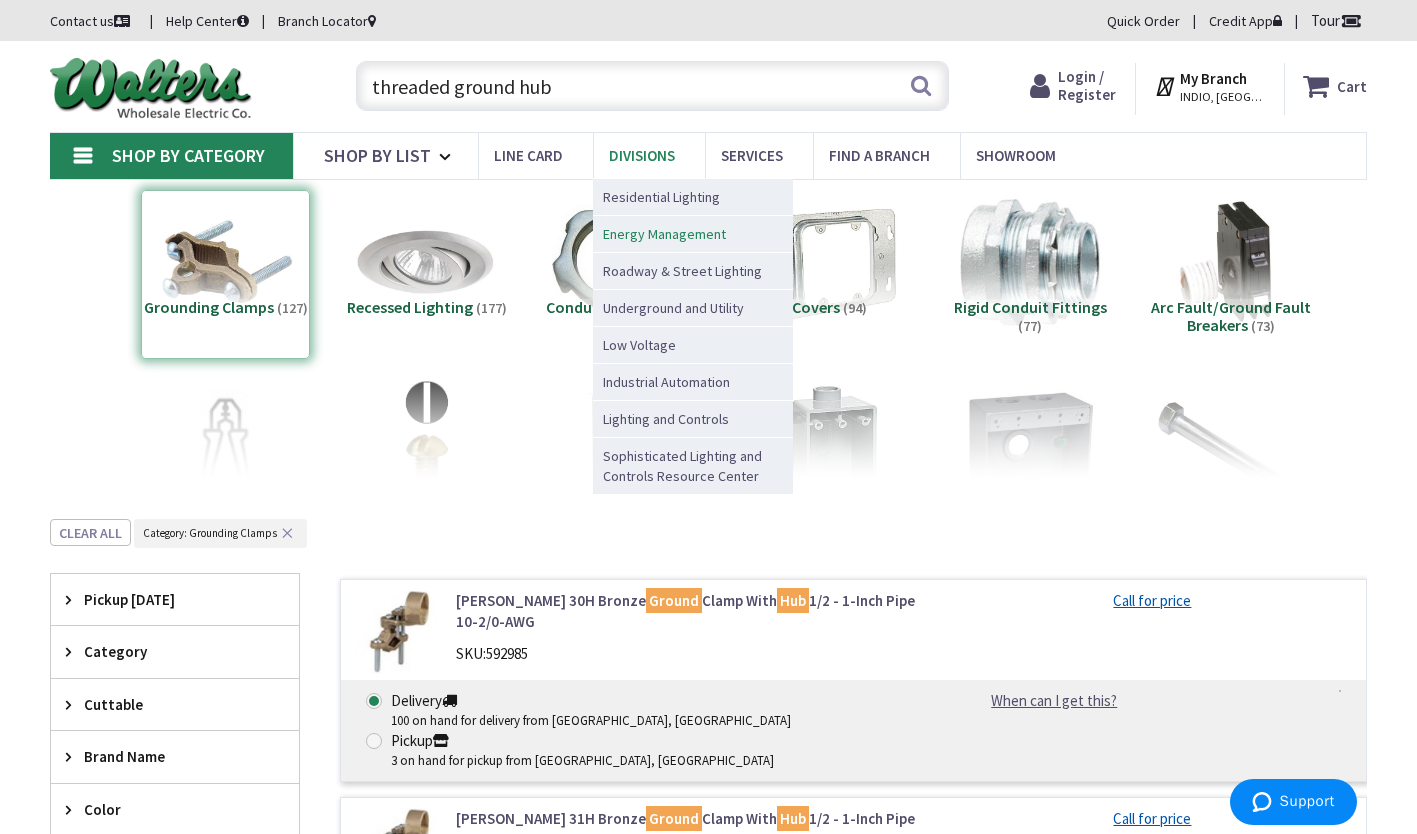 drag, startPoint x: 552, startPoint y: 87, endPoint x: 623, endPoint y: 244, distance: 172.30786 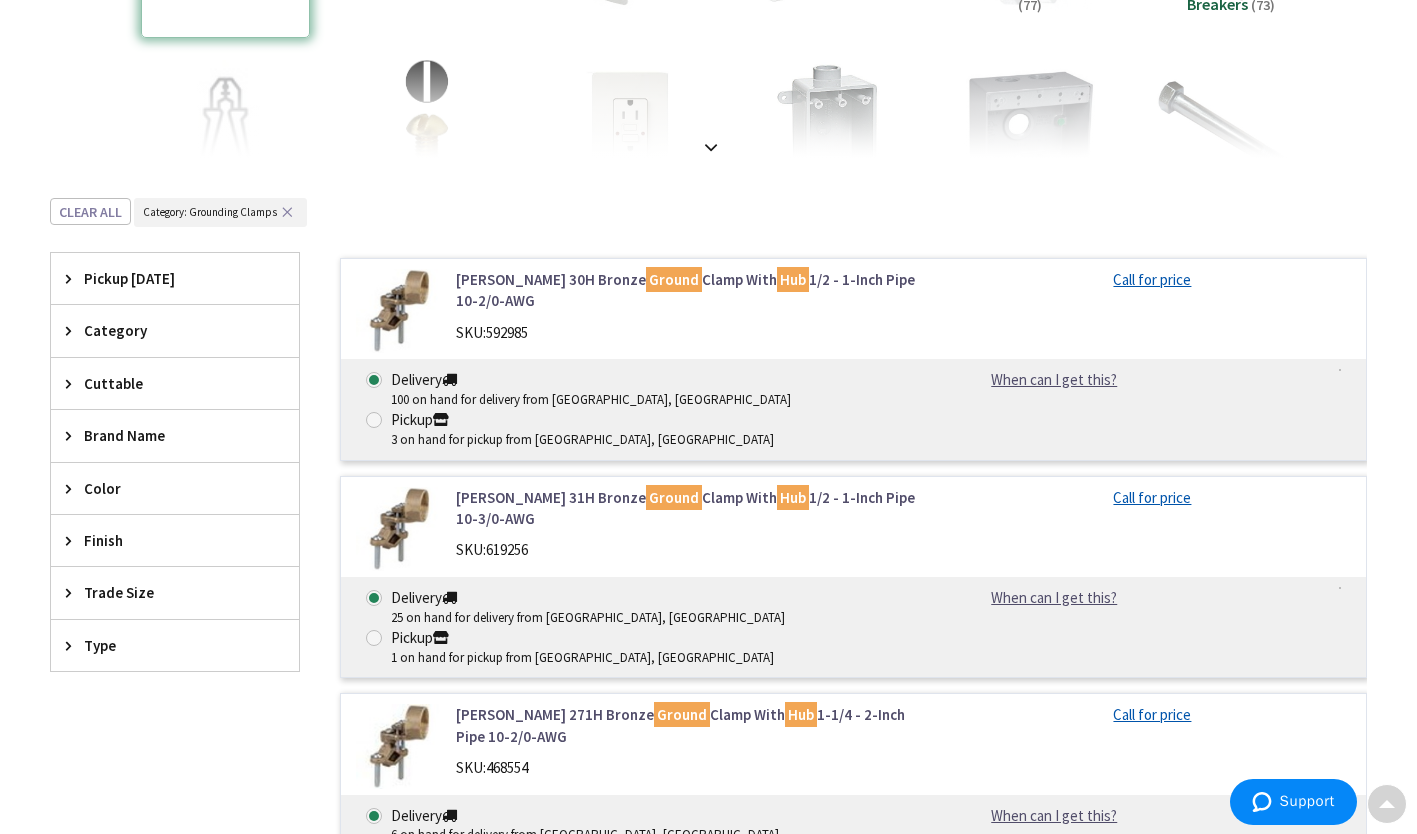 scroll, scrollTop: 327, scrollLeft: 0, axis: vertical 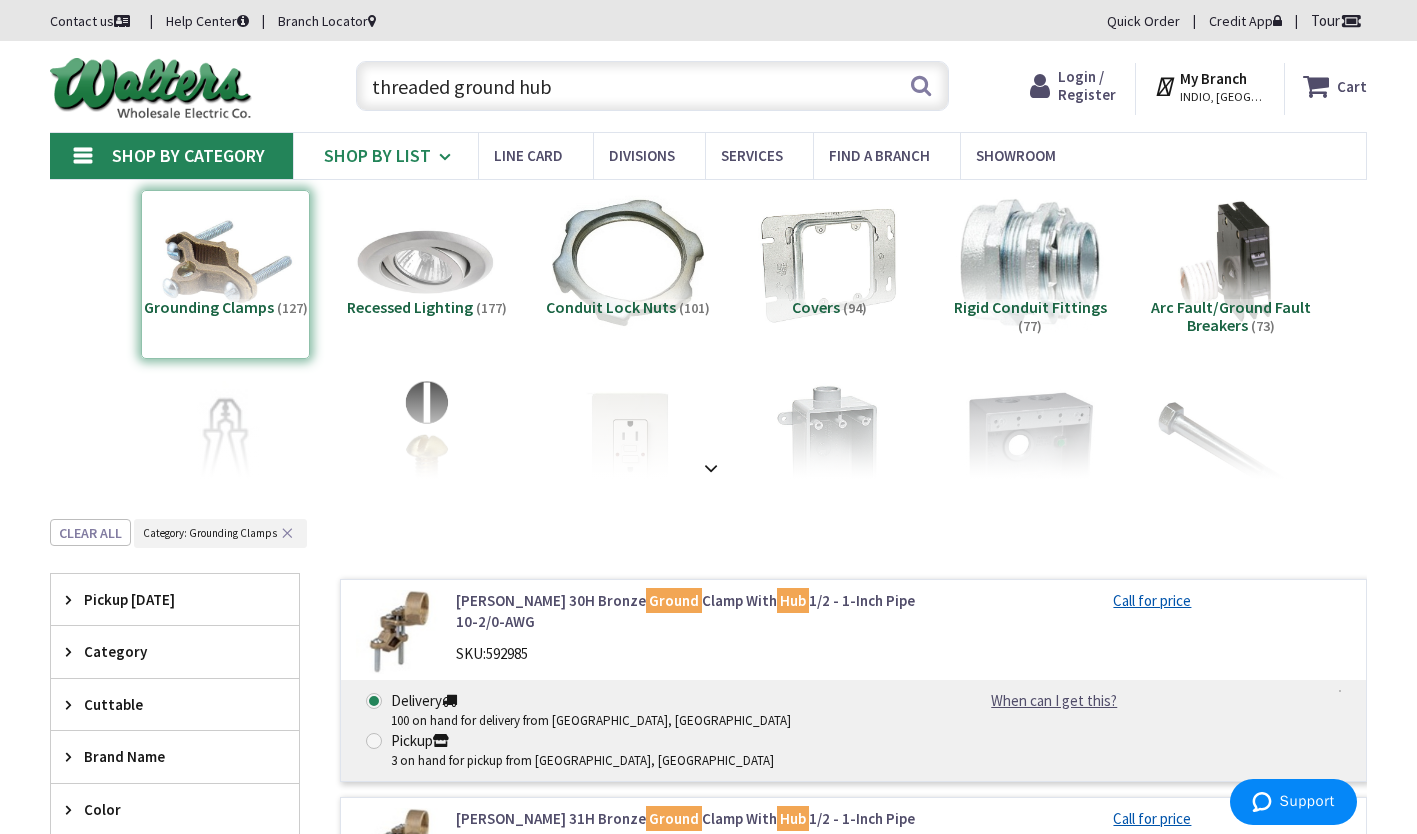 drag, startPoint x: 553, startPoint y: 86, endPoint x: 328, endPoint y: 150, distance: 233.9252 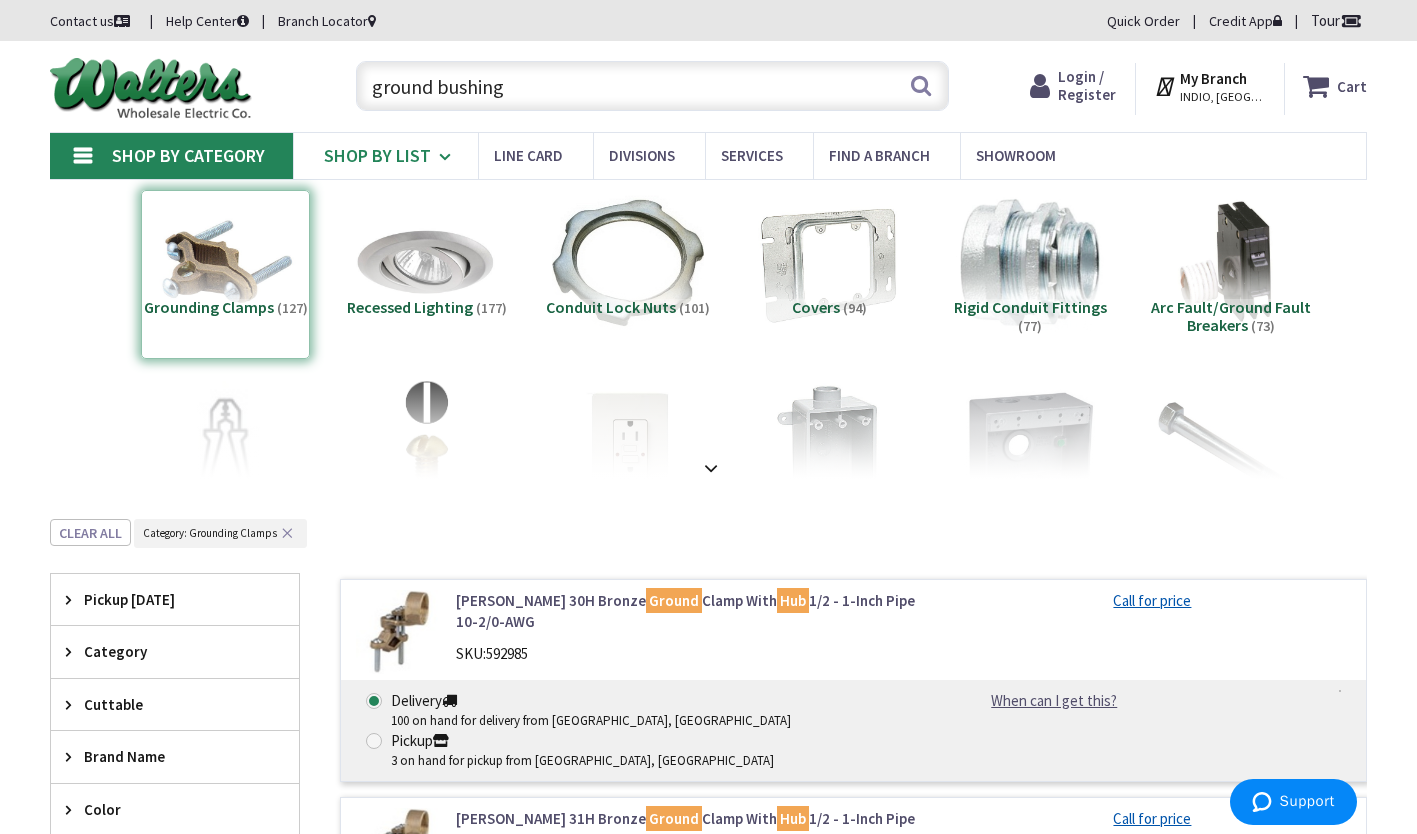 type on "ground bushing" 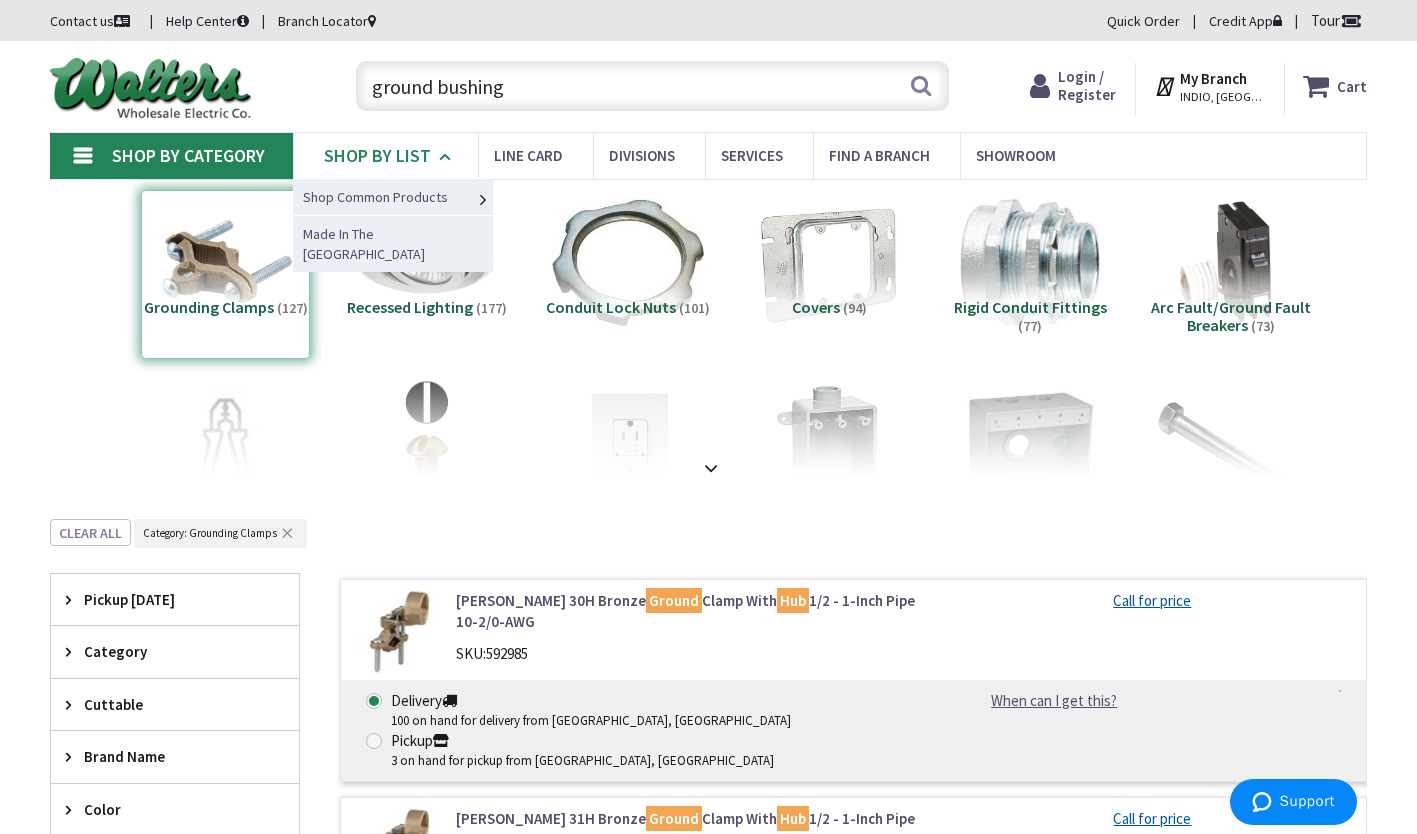 click on "Shop By List" at bounding box center [377, 155] 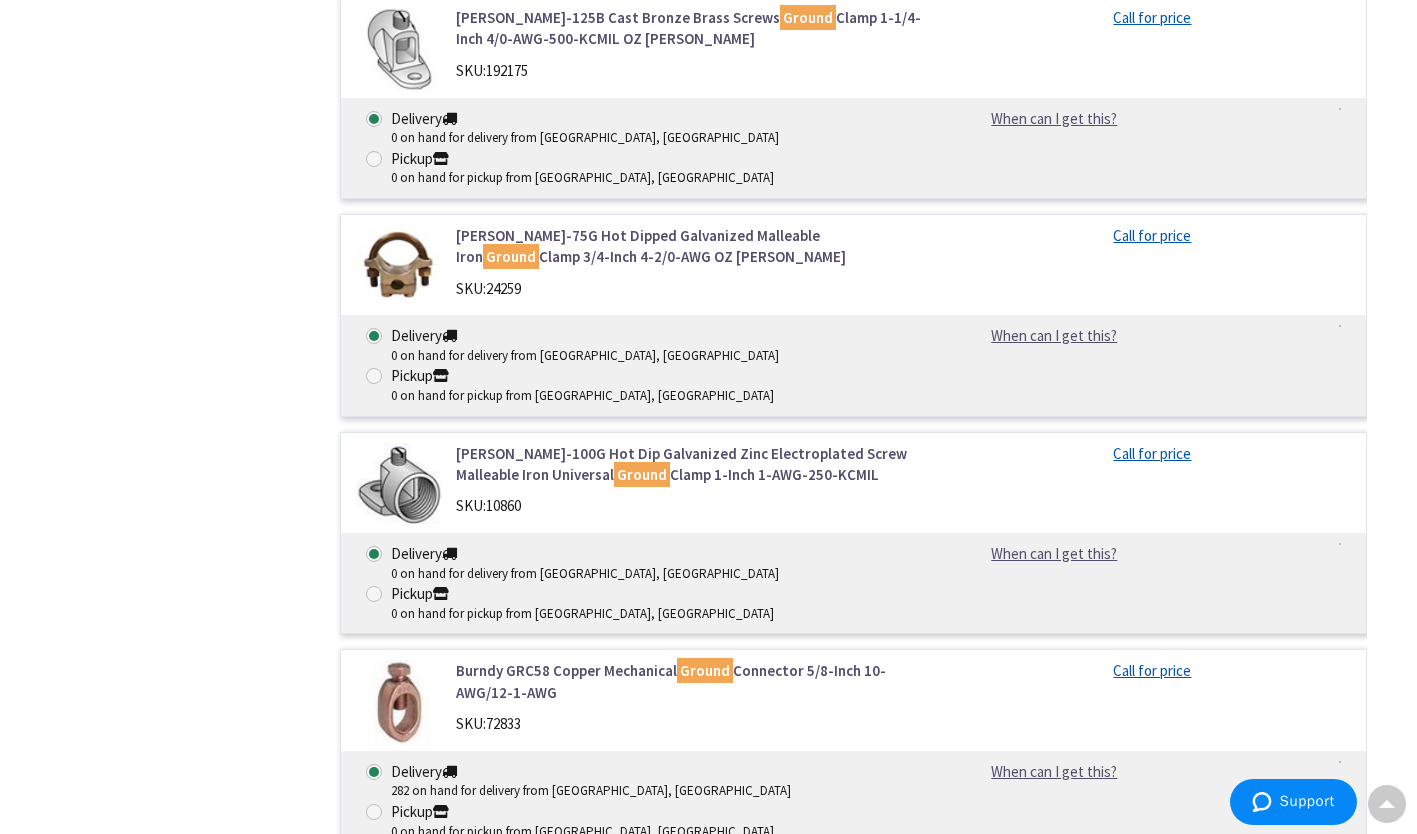 scroll, scrollTop: 3940, scrollLeft: 0, axis: vertical 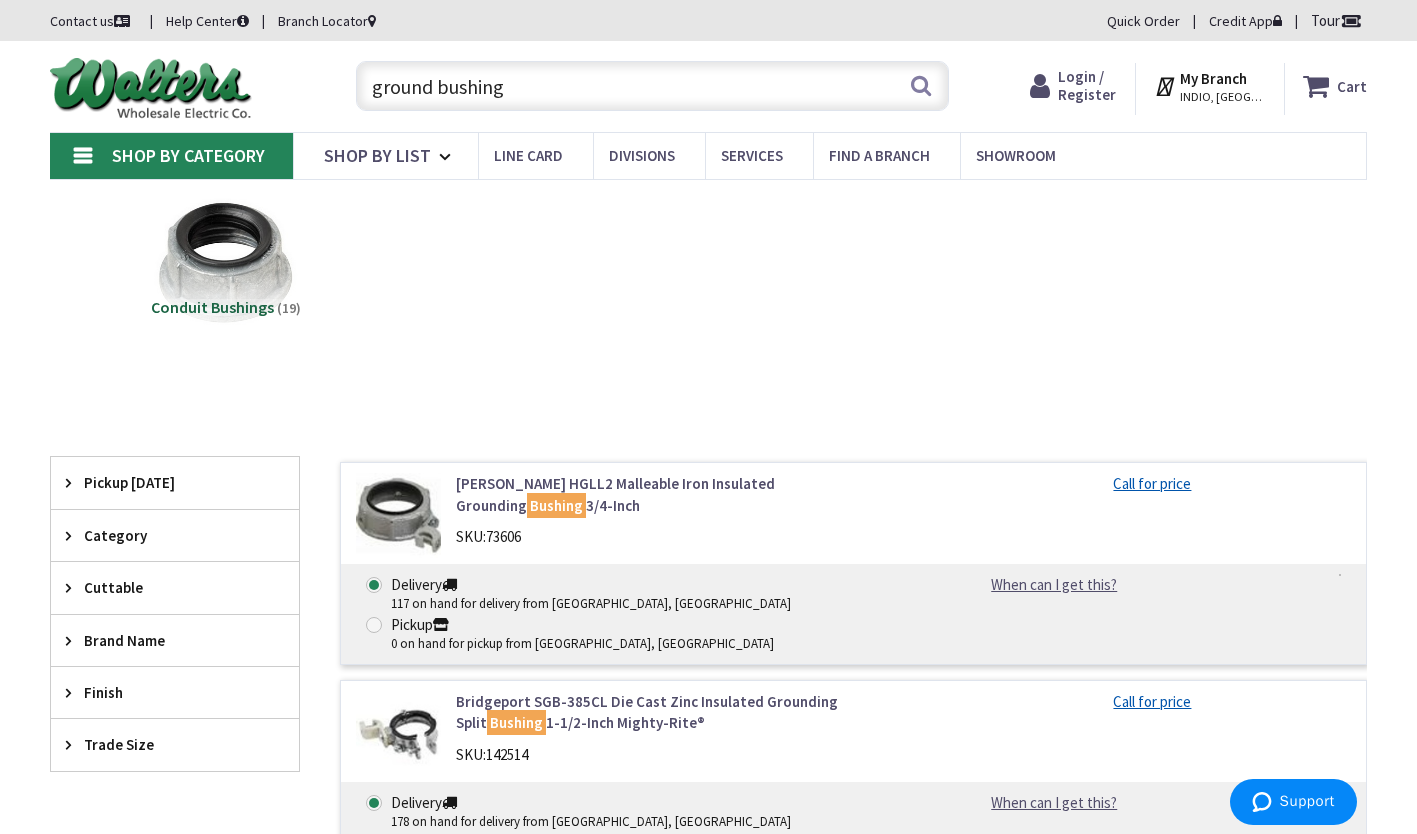 click on "View Subcategories
Conduit Bushings
(19)
Clear all
No Products Found
We found a particular page for your request. Redirecting you now...
Filter
Filters
19 items
Pickup Today
Indio (0 mi)   (7)   Indio (6.33 mi)   (2)   Palm Desert (8.5 mi)   (7)   Palm Springs (17.49 mi)   (8)   Perris (59.24 mi)   (2)   San Diego (77.02 mi)   (4)   Corona (80.32 mi)   (1)   Lake Forest (86.46 mi)   (1)   Pomona (89.78 mi)   (7)   Santa Ana (93.65 mi)   (1)" at bounding box center [708, 2409] 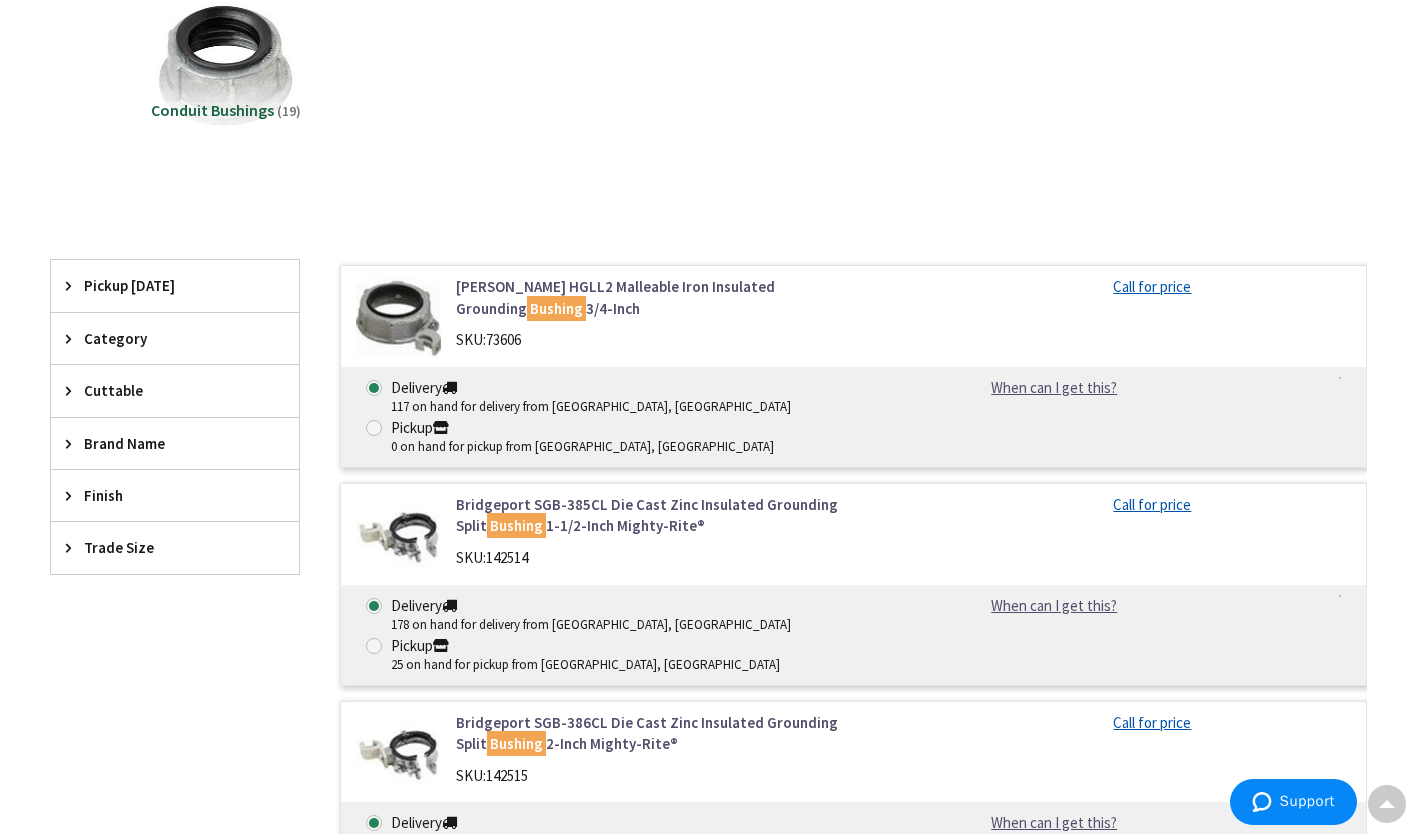 scroll, scrollTop: 200, scrollLeft: 0, axis: vertical 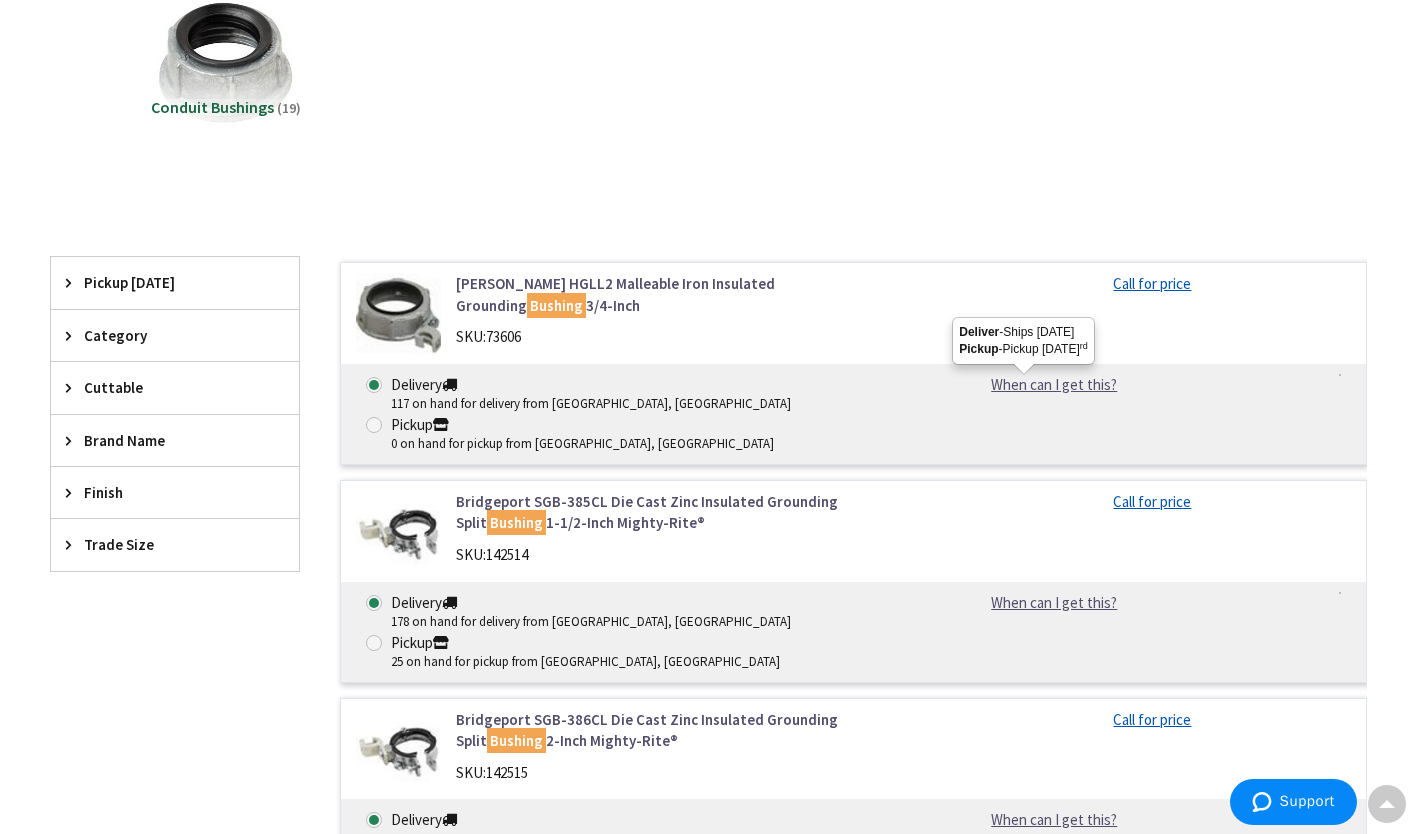 click on "When can I get this?" at bounding box center (1054, 384) 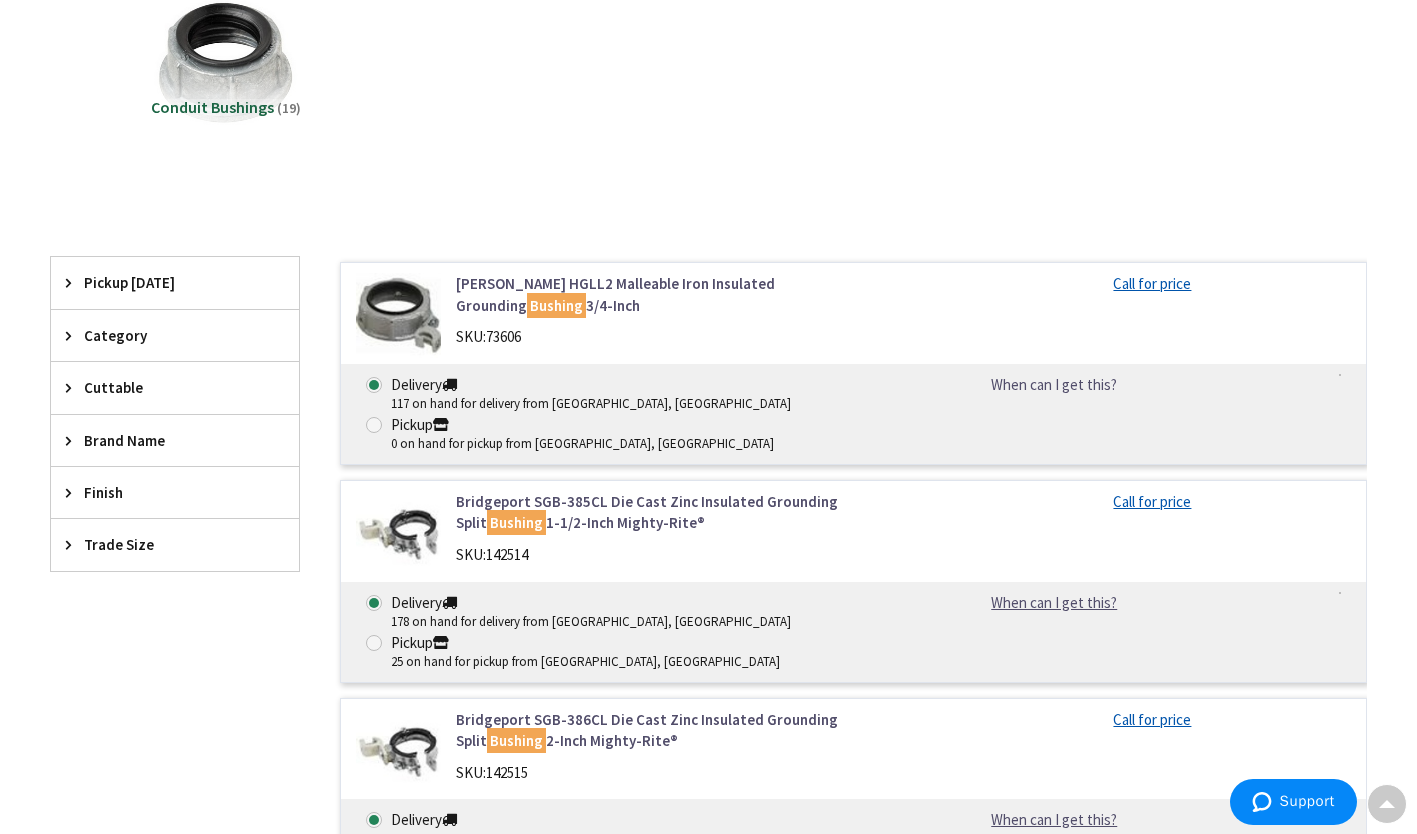 scroll, scrollTop: 0, scrollLeft: 0, axis: both 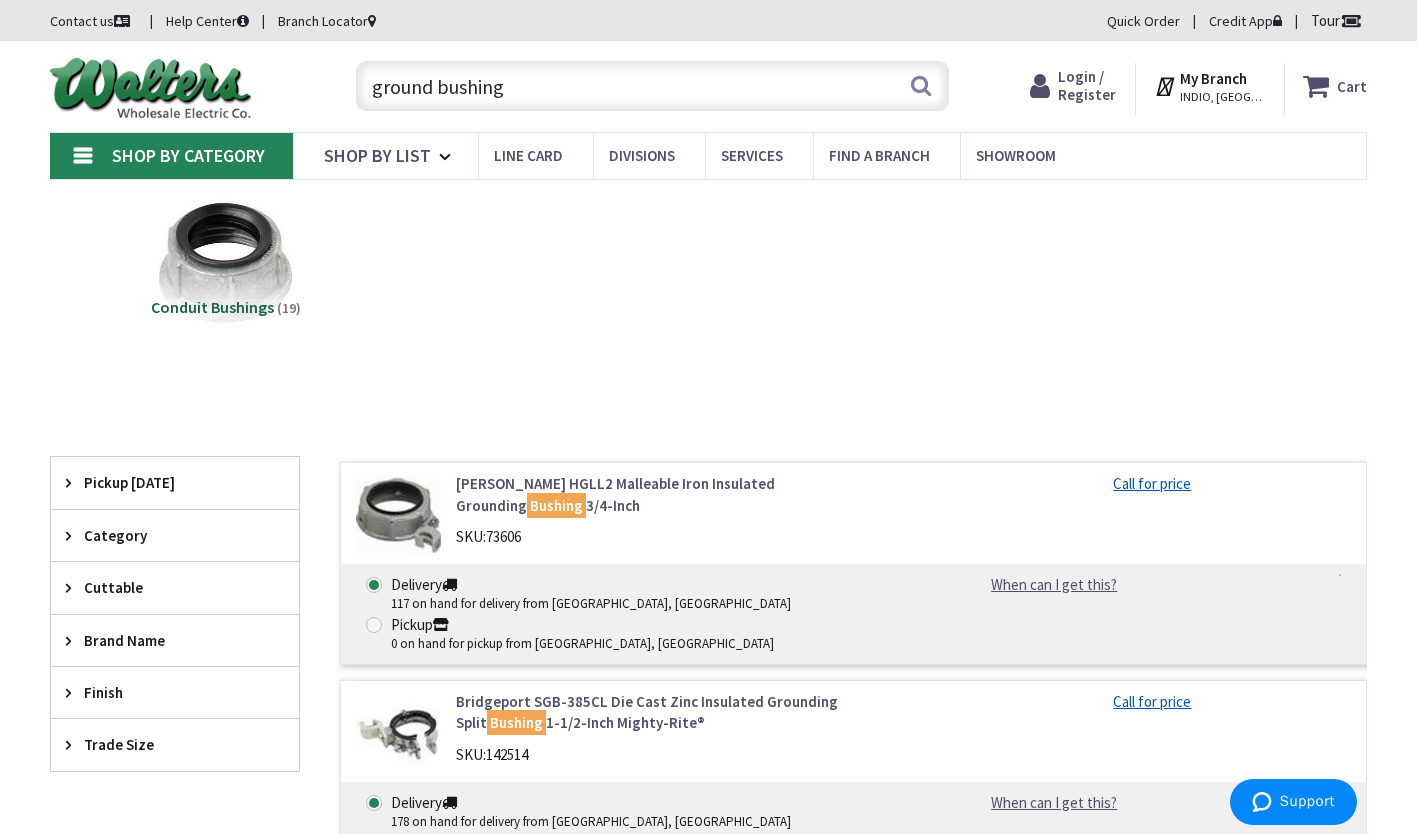 drag, startPoint x: 722, startPoint y: 94, endPoint x: 393, endPoint y: 110, distance: 329.38882 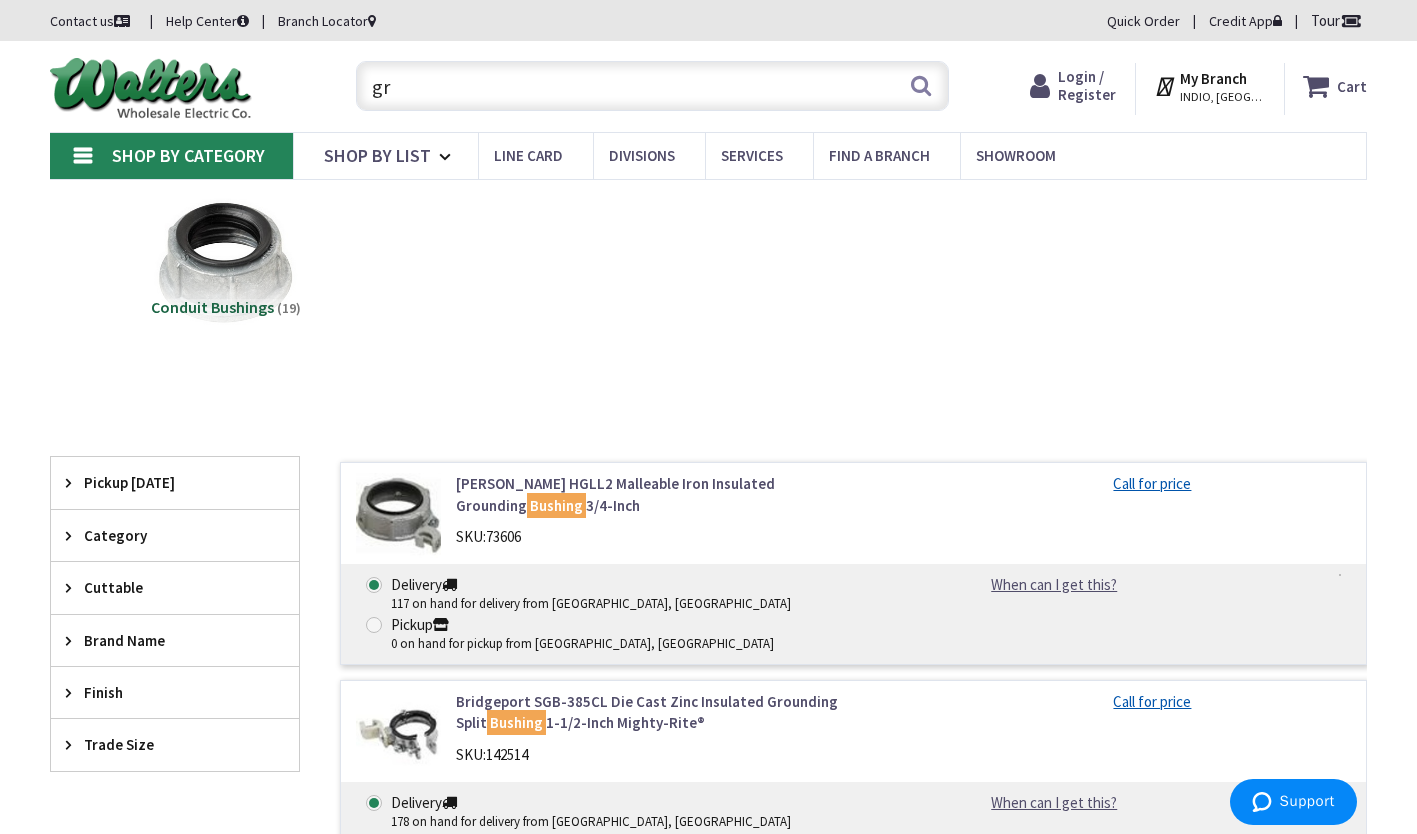 type on "g" 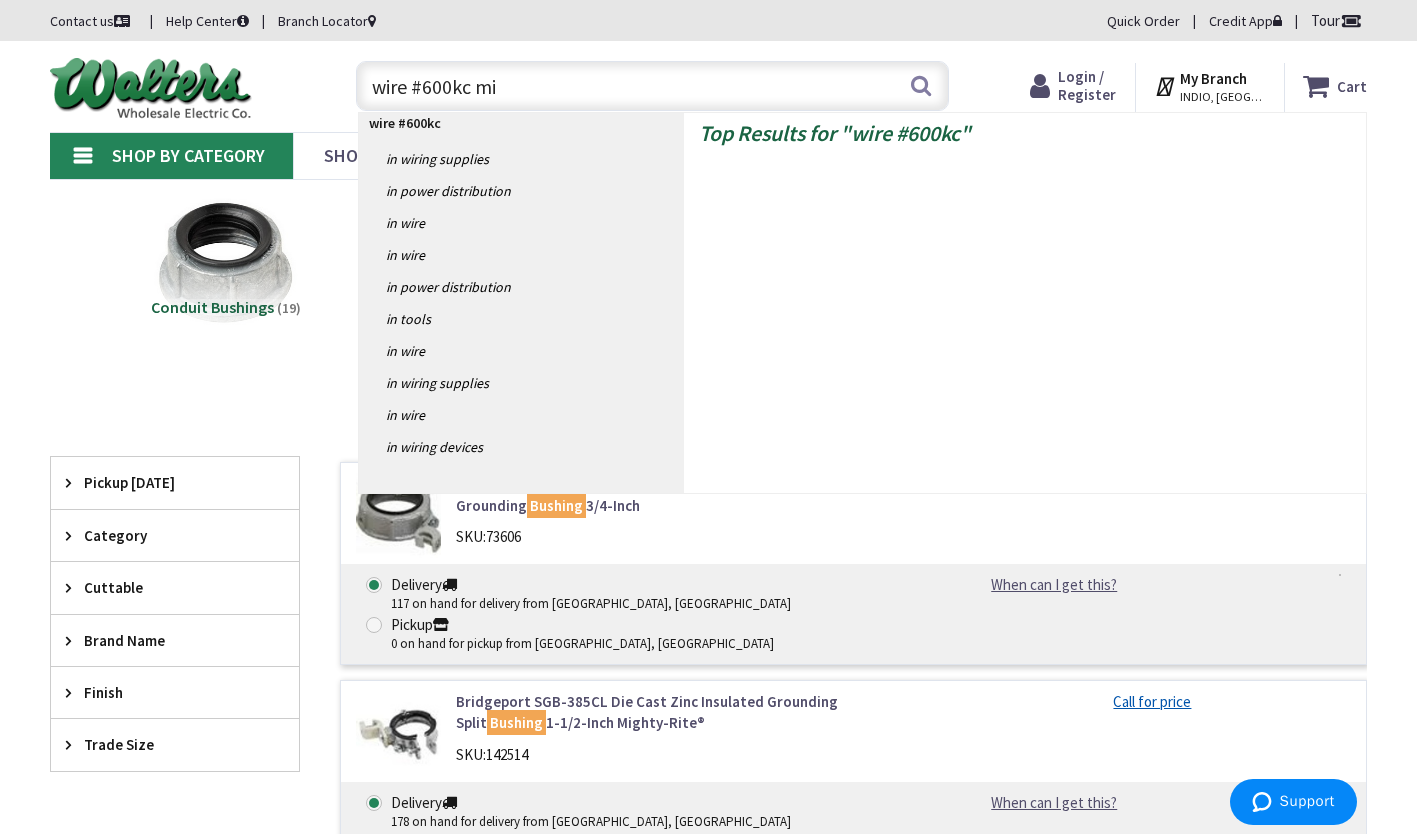 type on "wire #600kc mil" 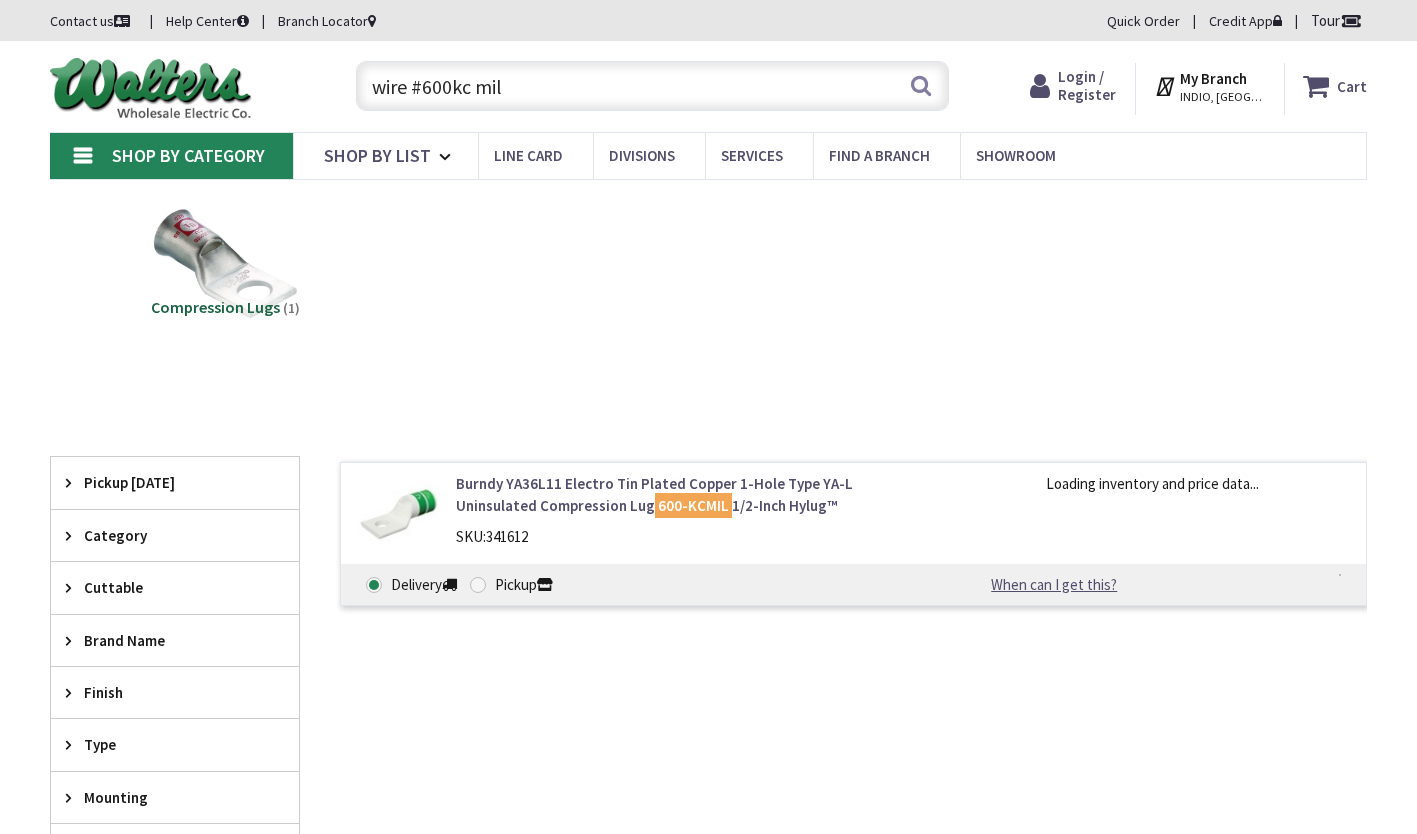 scroll, scrollTop: 0, scrollLeft: 0, axis: both 